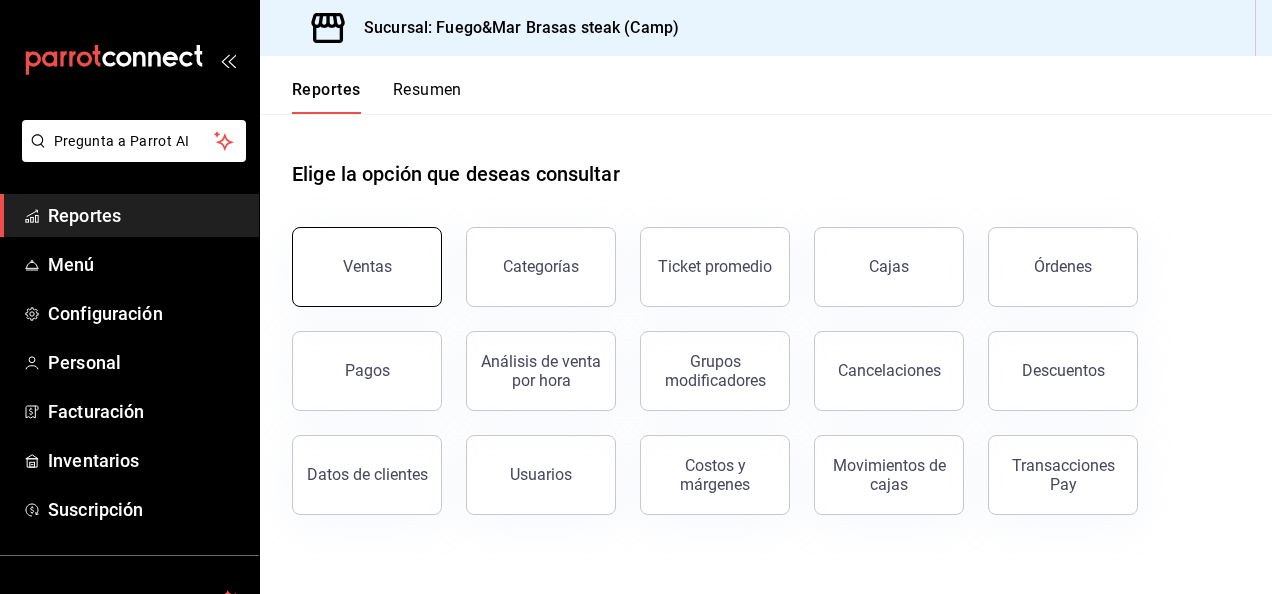 scroll, scrollTop: 0, scrollLeft: 0, axis: both 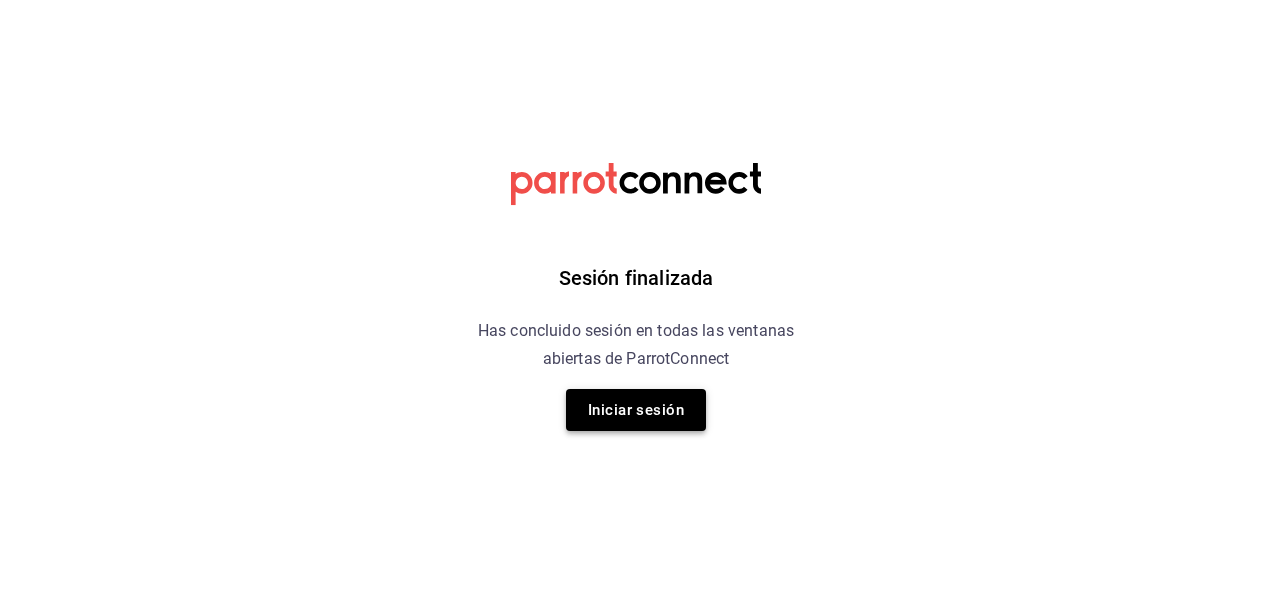 click on "Iniciar sesión" at bounding box center [636, 410] 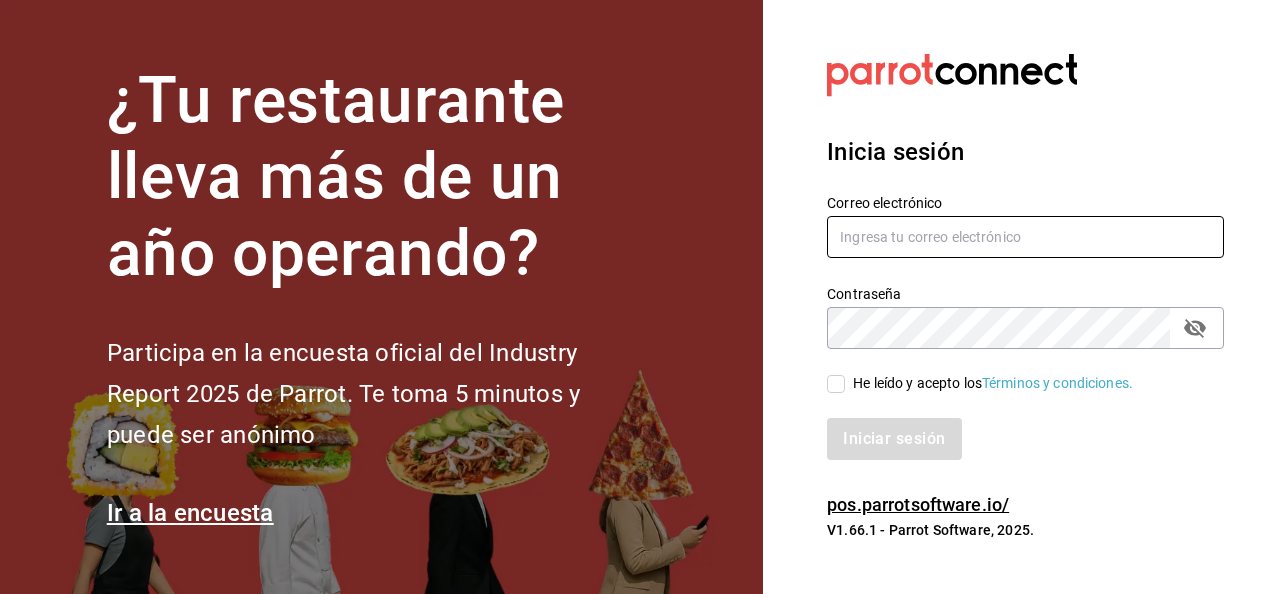 type on "cortes.portofinomf@gmail.com" 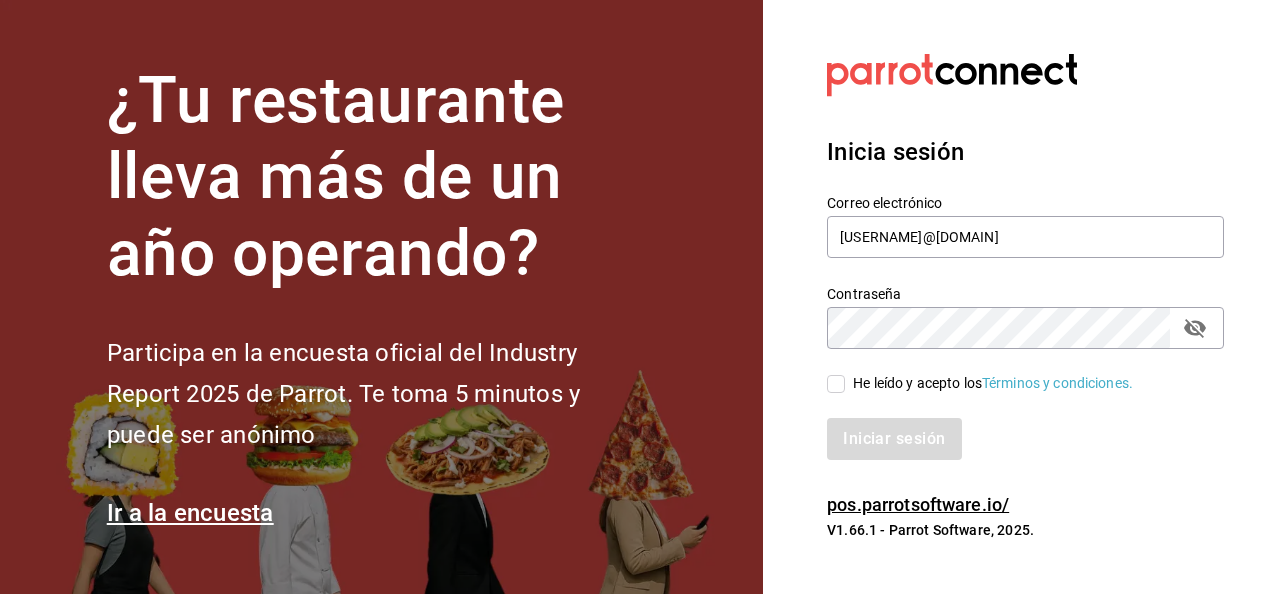 click on "He leído y acepto los  Términos y condiciones." at bounding box center (836, 384) 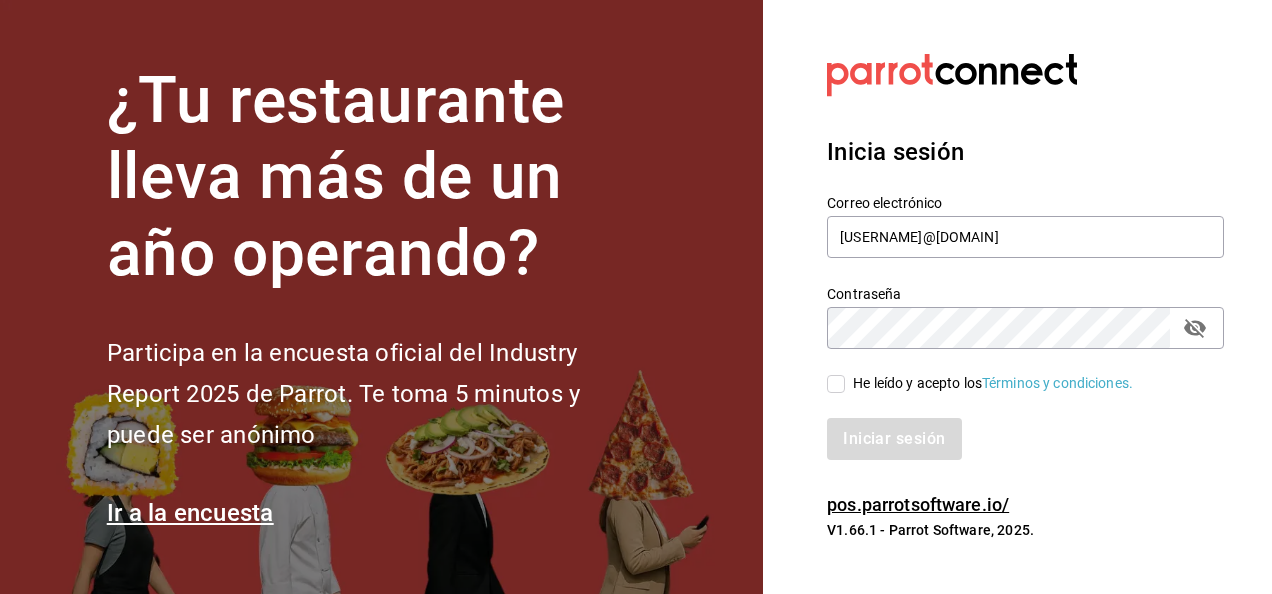 checkbox on "true" 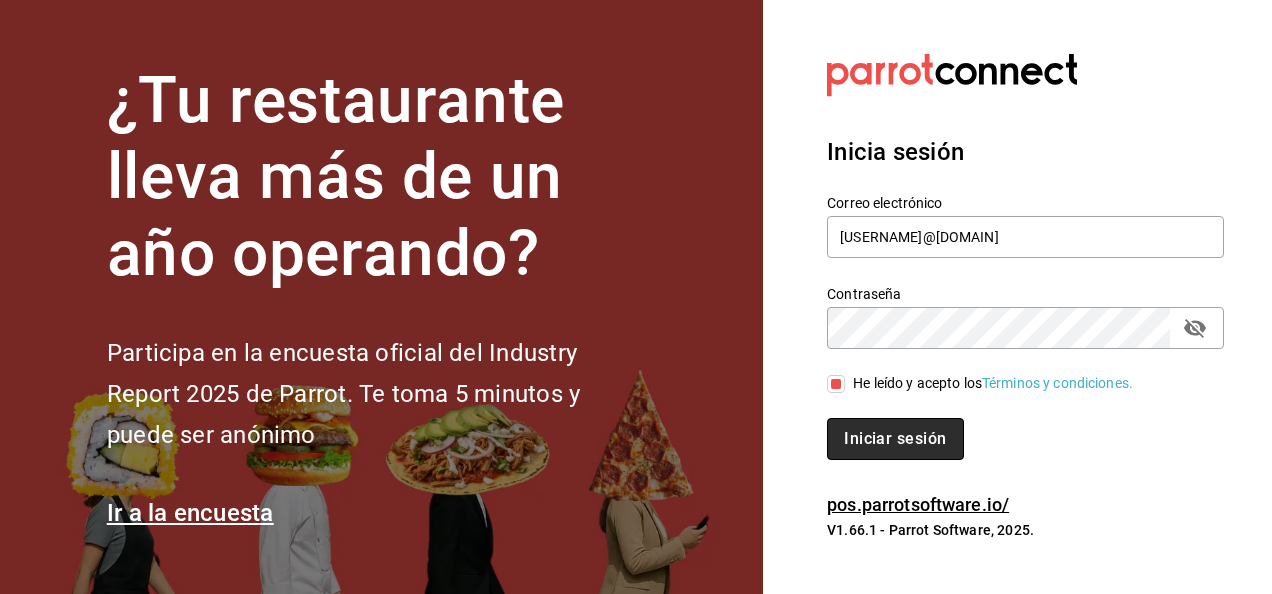 click on "Iniciar sesión" at bounding box center [895, 439] 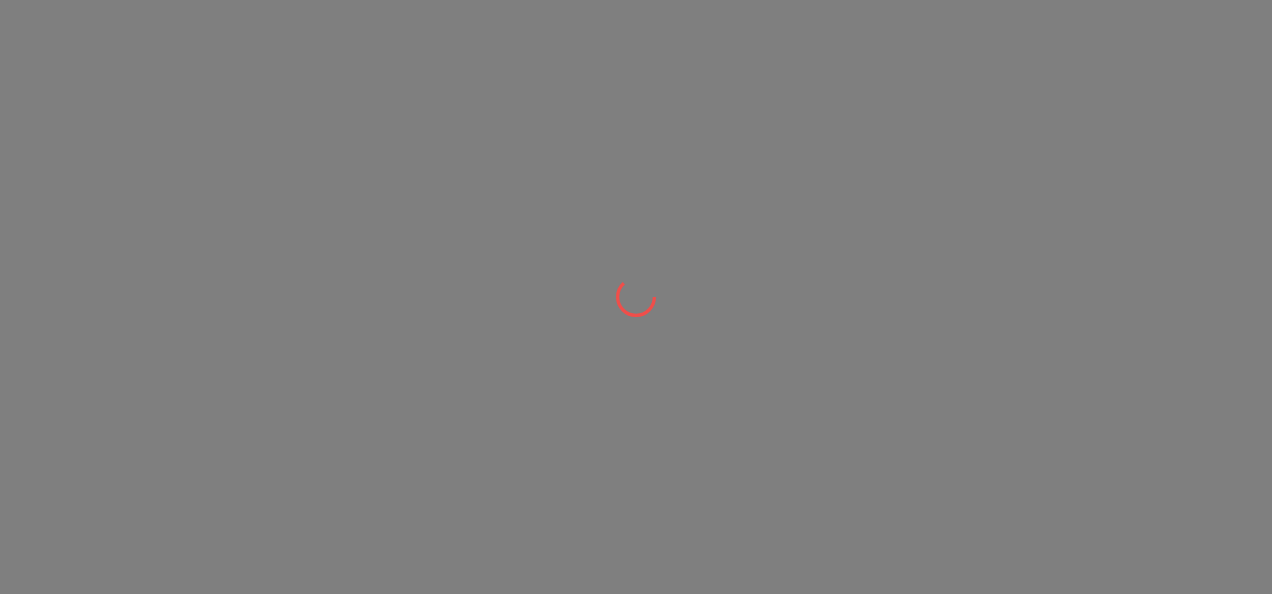 scroll, scrollTop: 0, scrollLeft: 0, axis: both 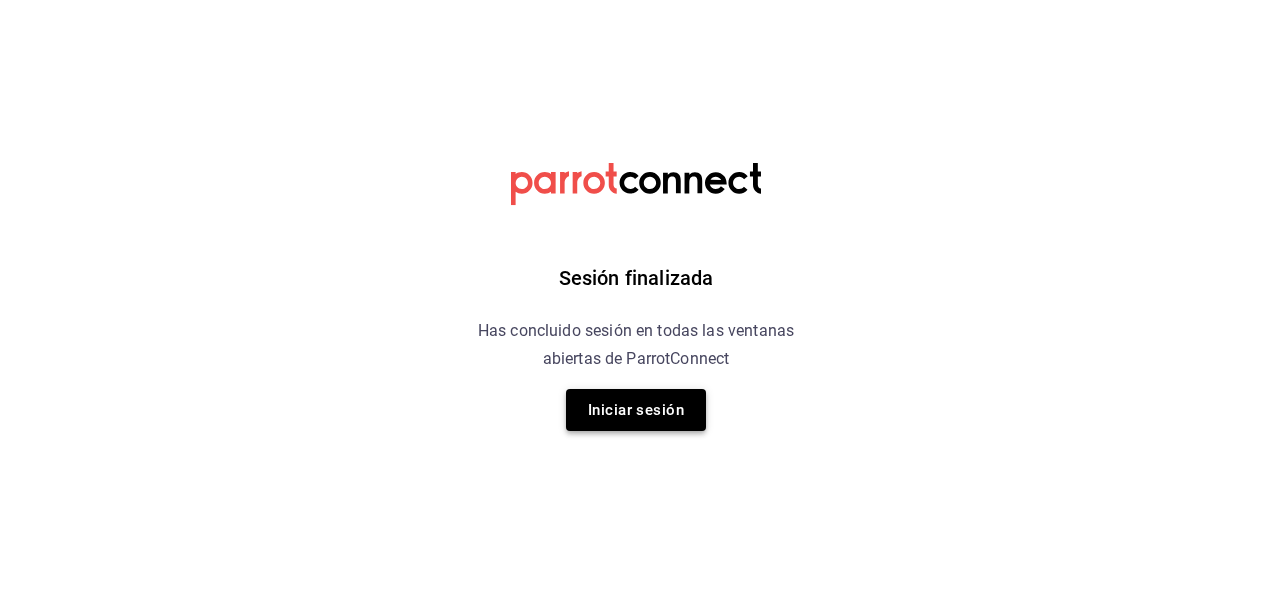 click on "Iniciar sesión" at bounding box center (636, 410) 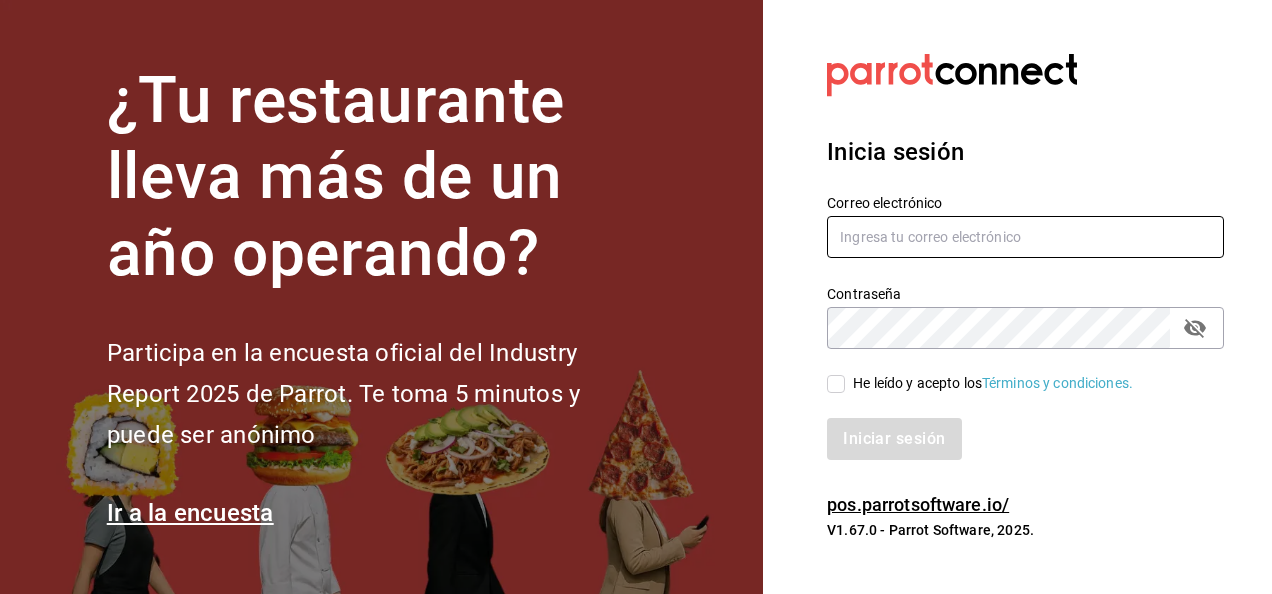 type on "cortes.portofinomf@gmail.com" 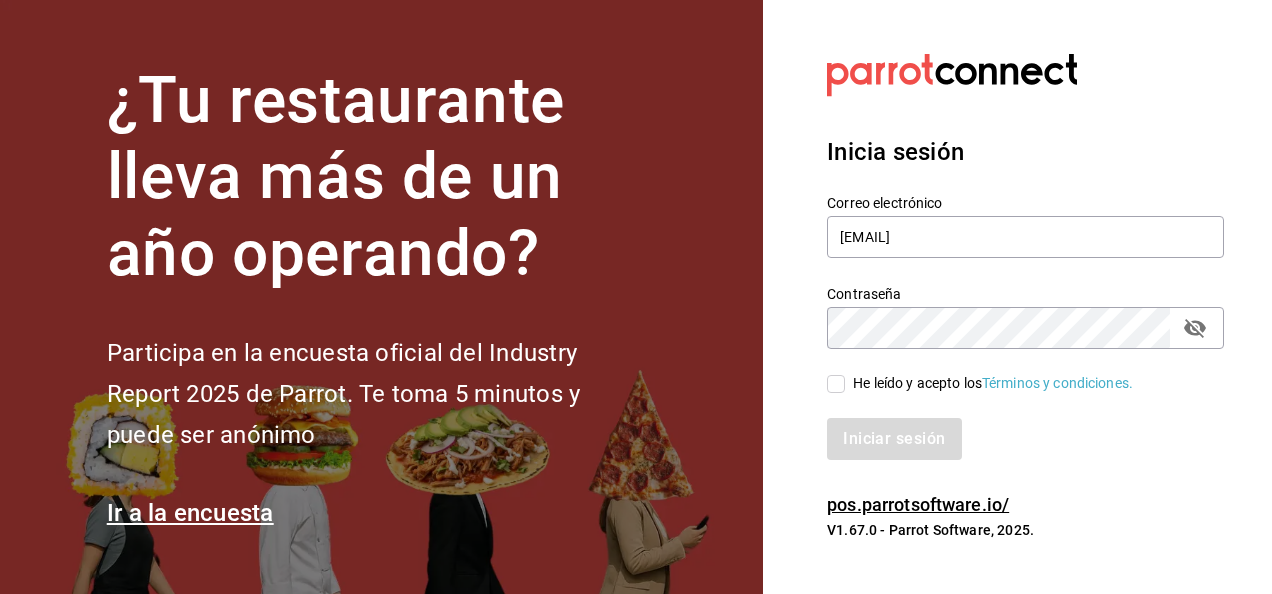 click on "He leído y acepto los  Términos y condiciones." at bounding box center (836, 384) 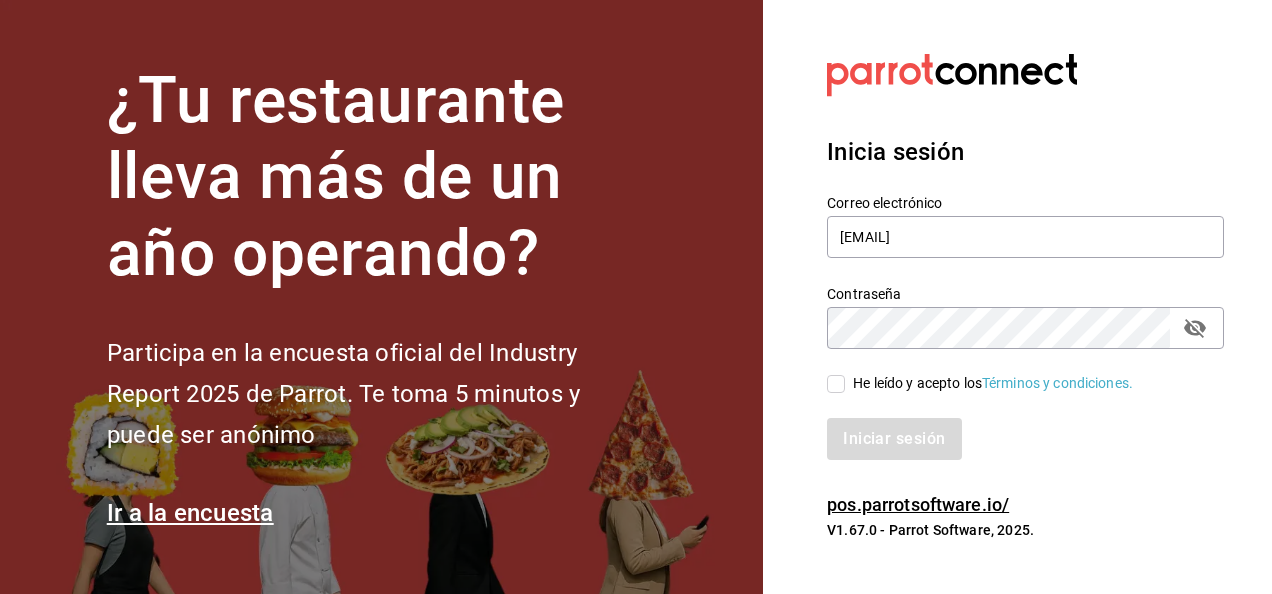 checkbox on "true" 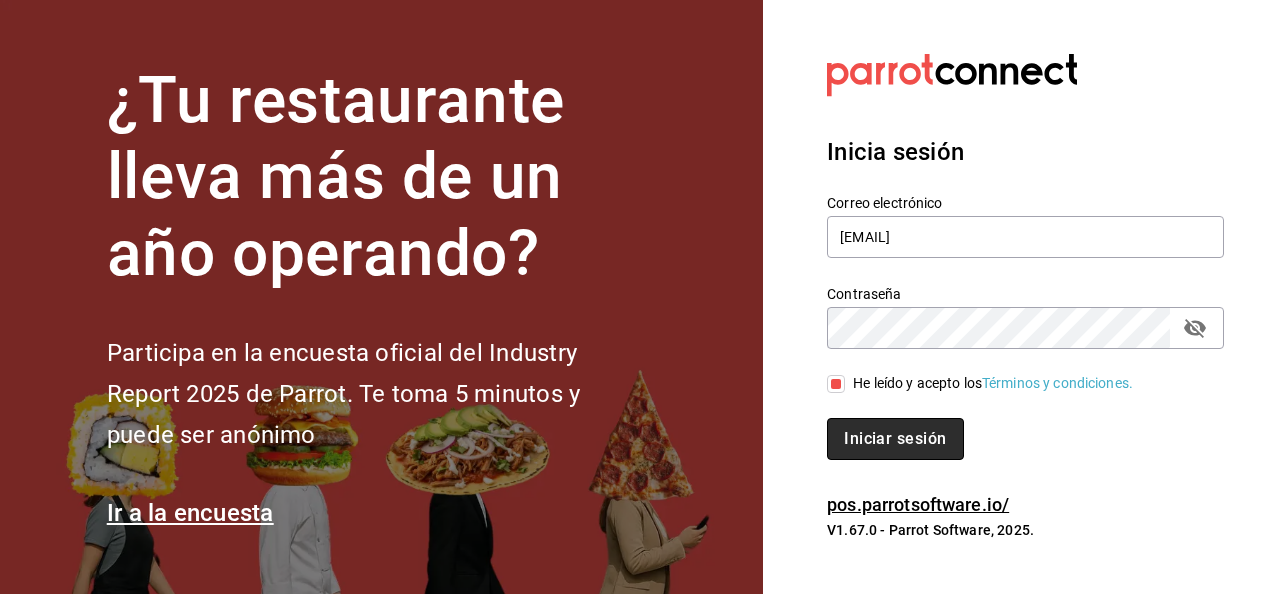 click on "Iniciar sesión" at bounding box center [895, 439] 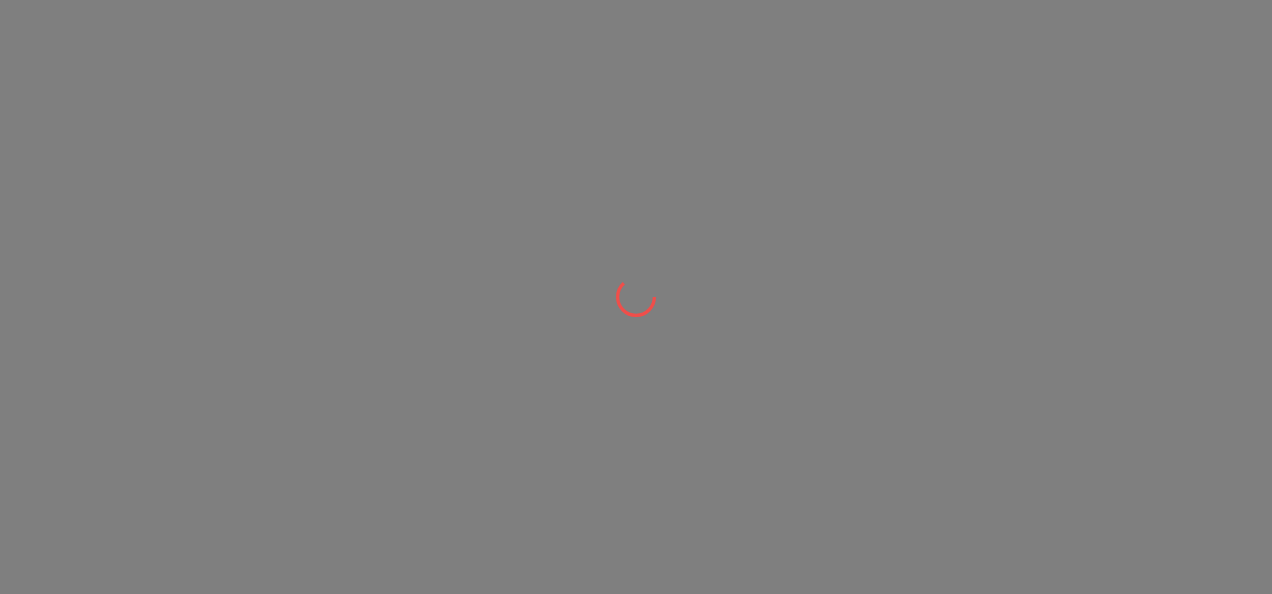scroll, scrollTop: 0, scrollLeft: 0, axis: both 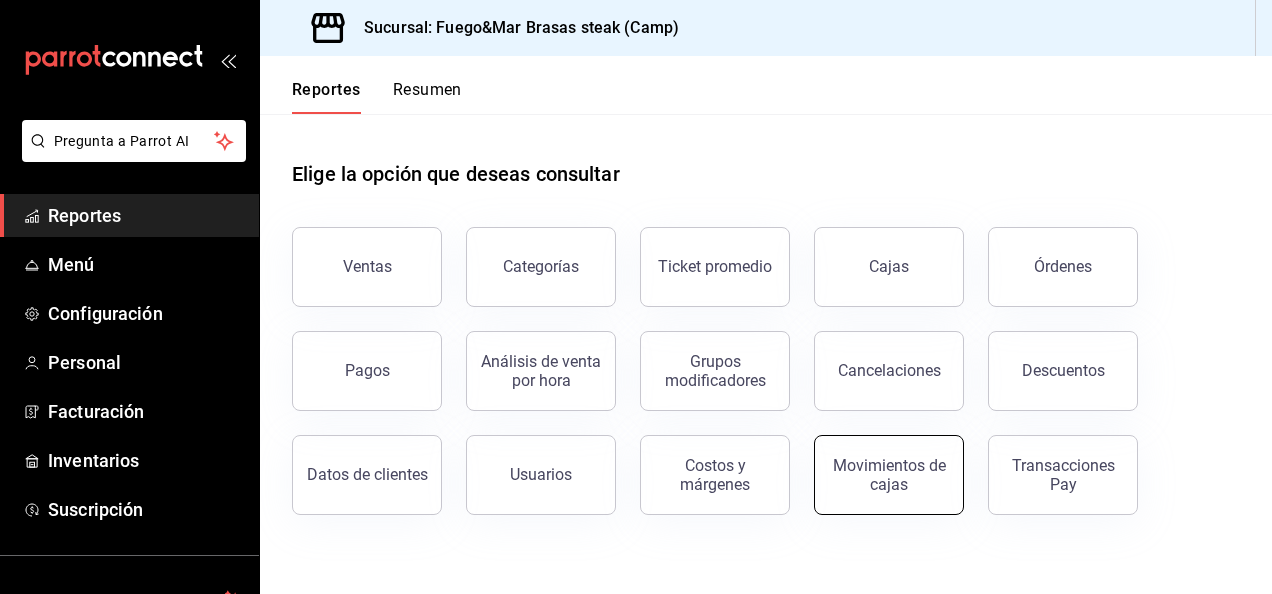 click on "Movimientos de cajas" at bounding box center [889, 475] 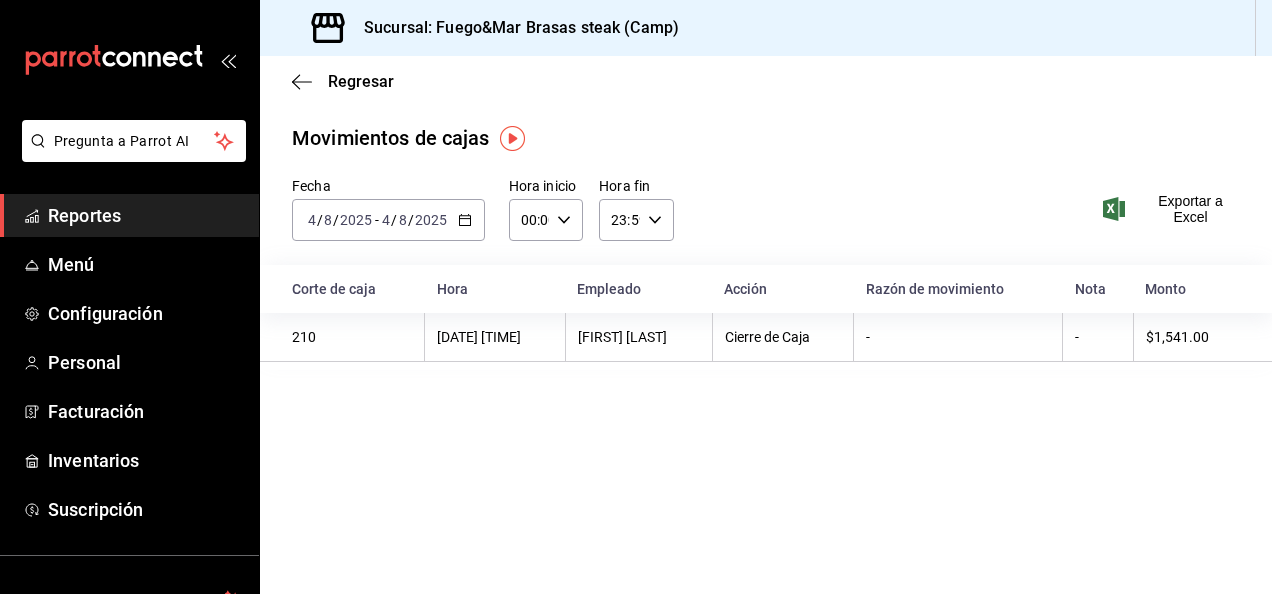 click 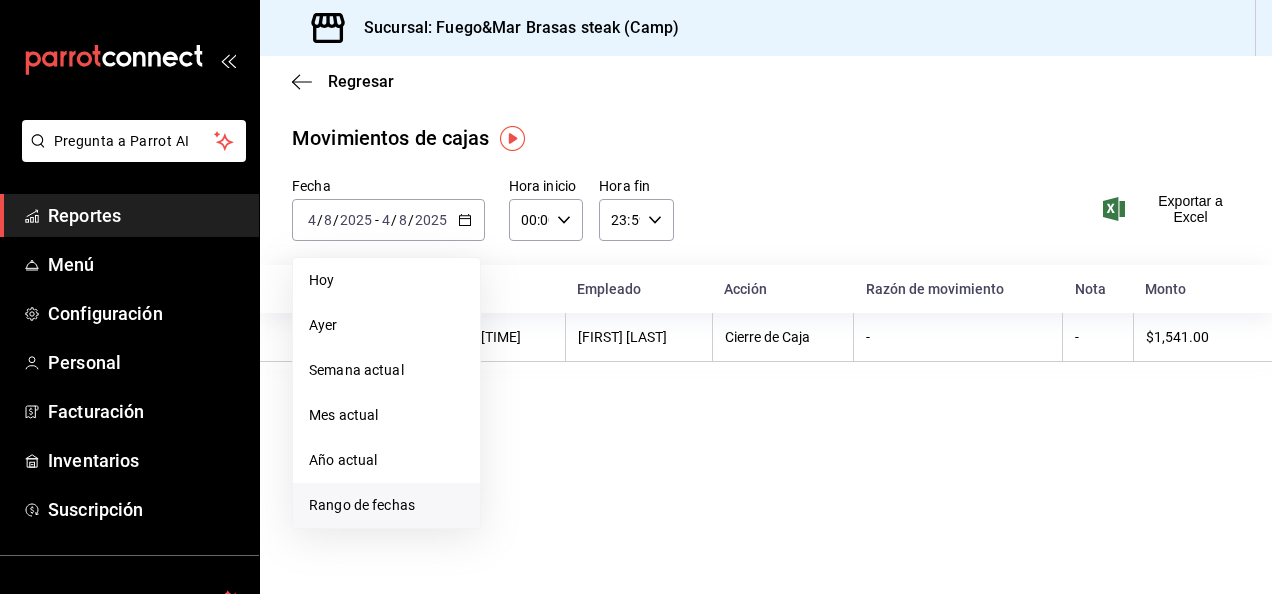 click on "Rango de fechas" at bounding box center (386, 505) 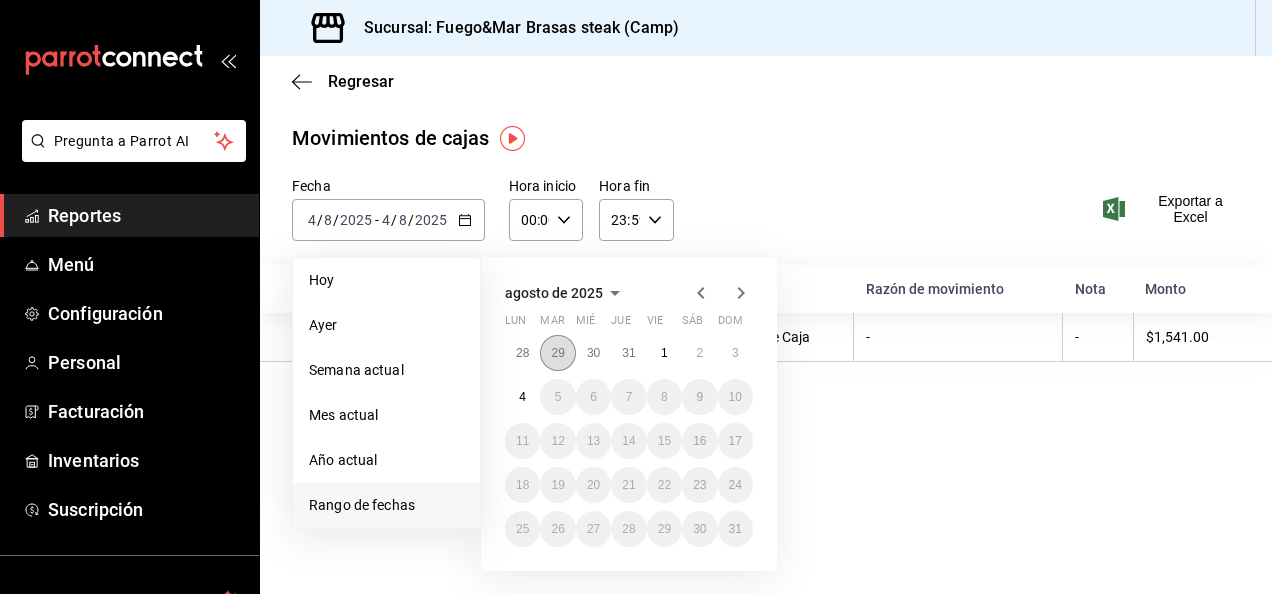 click on "29" at bounding box center (557, 353) 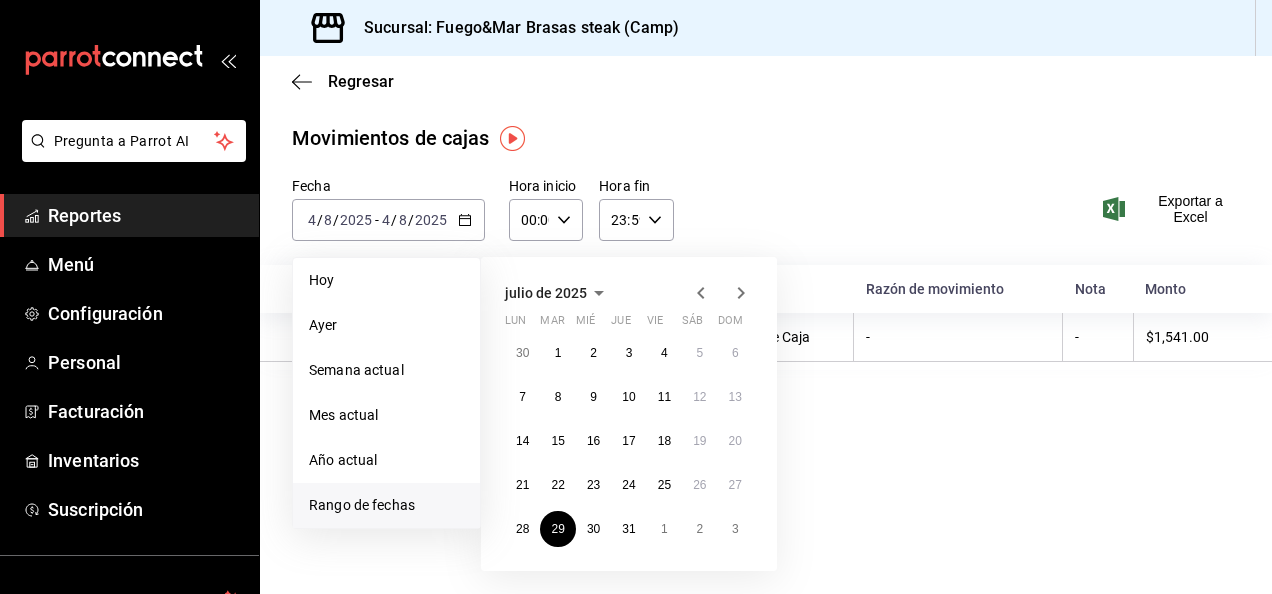 click 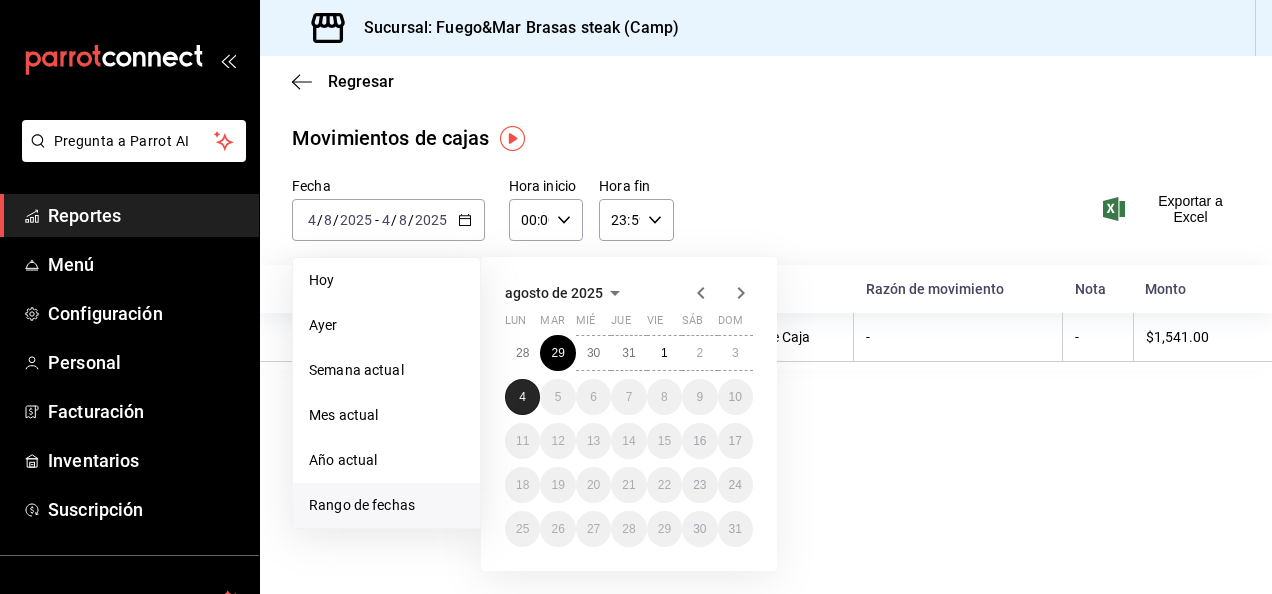 click on "4" at bounding box center [522, 397] 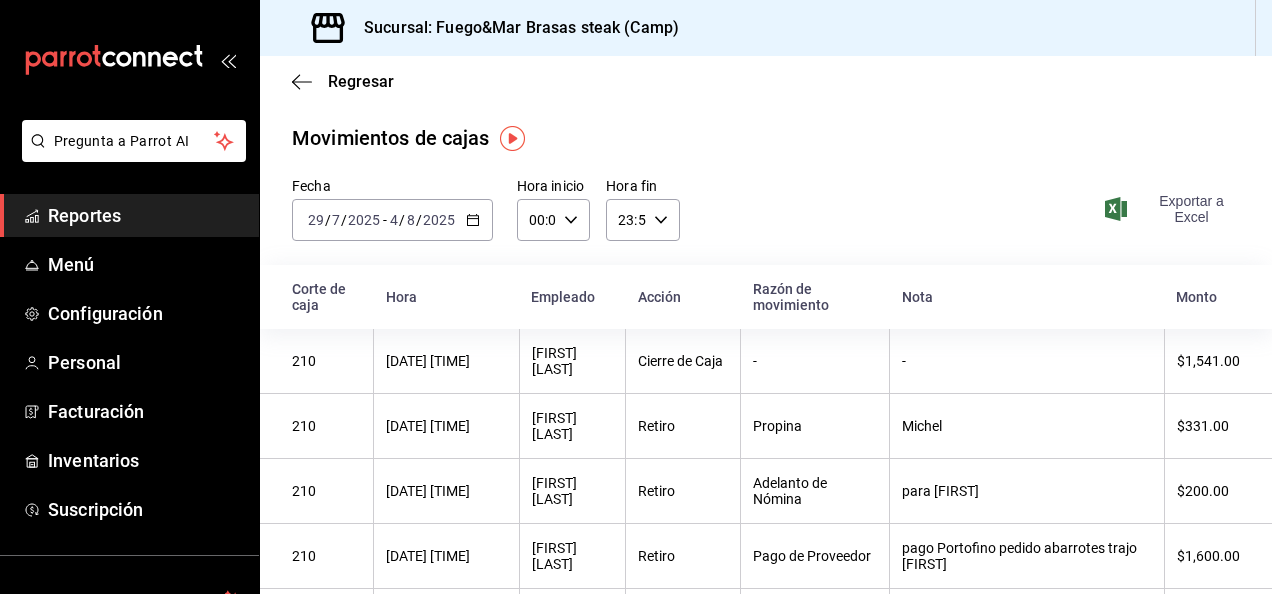 click on "Exportar a Excel" at bounding box center [1174, 209] 